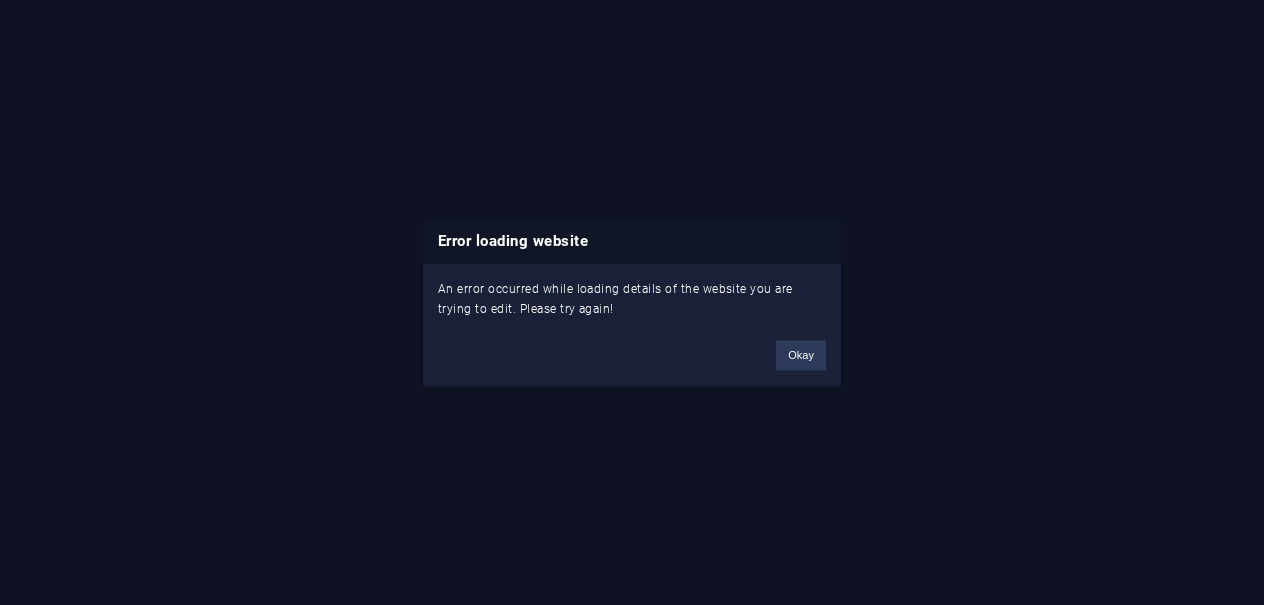 click on "Okay" at bounding box center [801, 355] 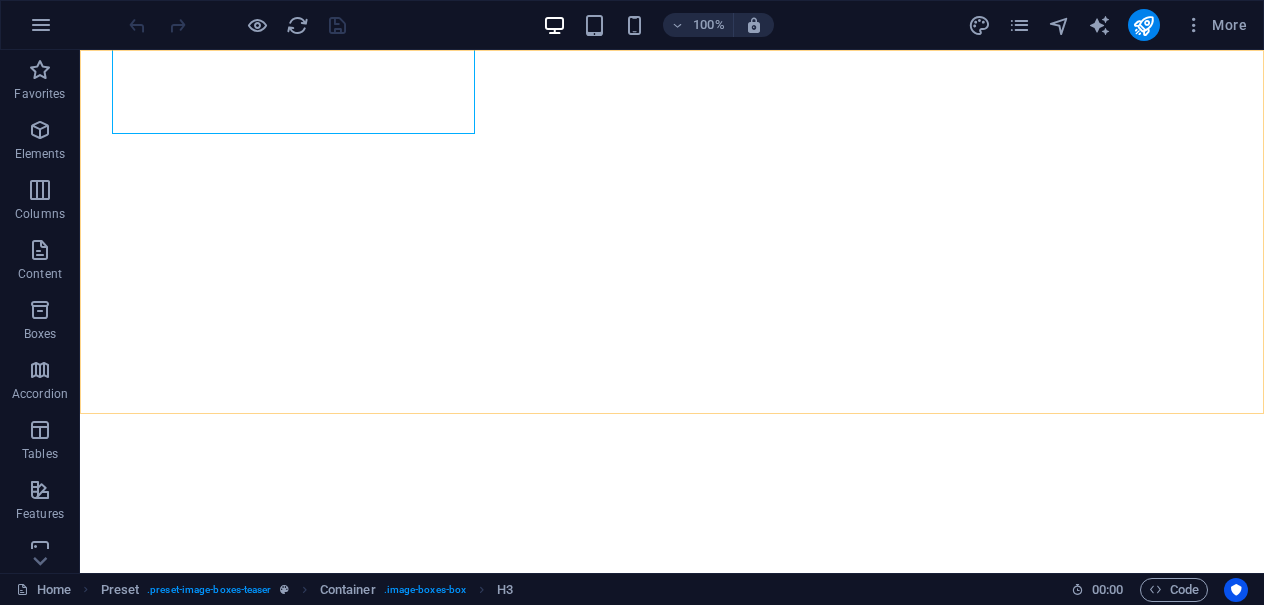 scroll, scrollTop: 0, scrollLeft: 0, axis: both 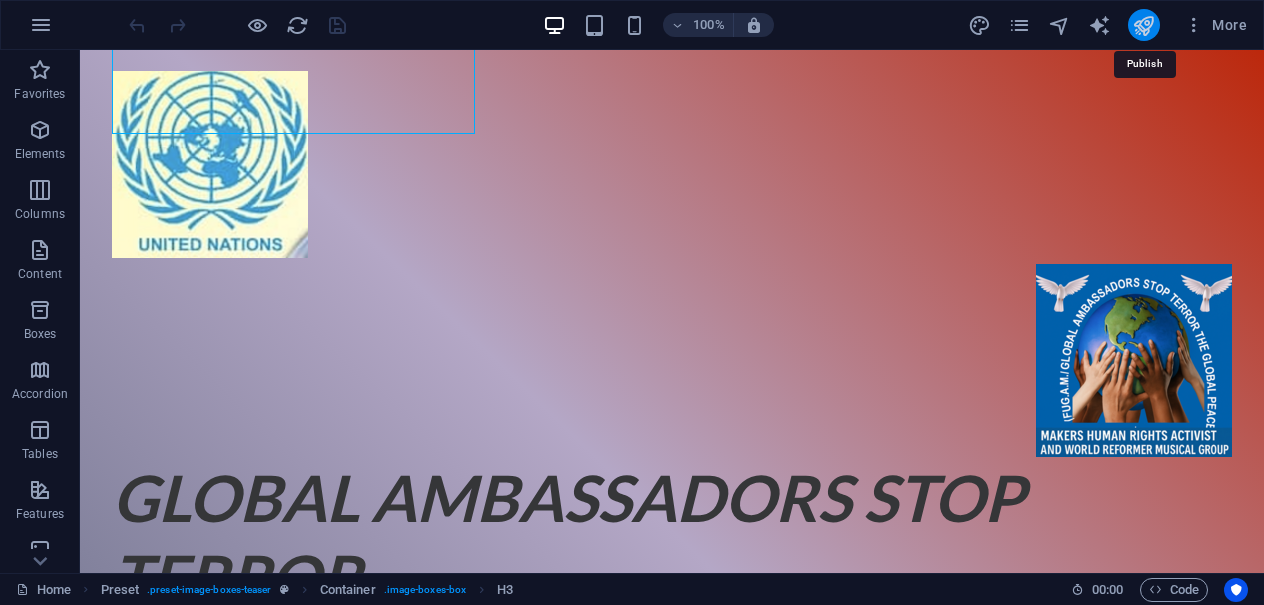 click at bounding box center (1143, 25) 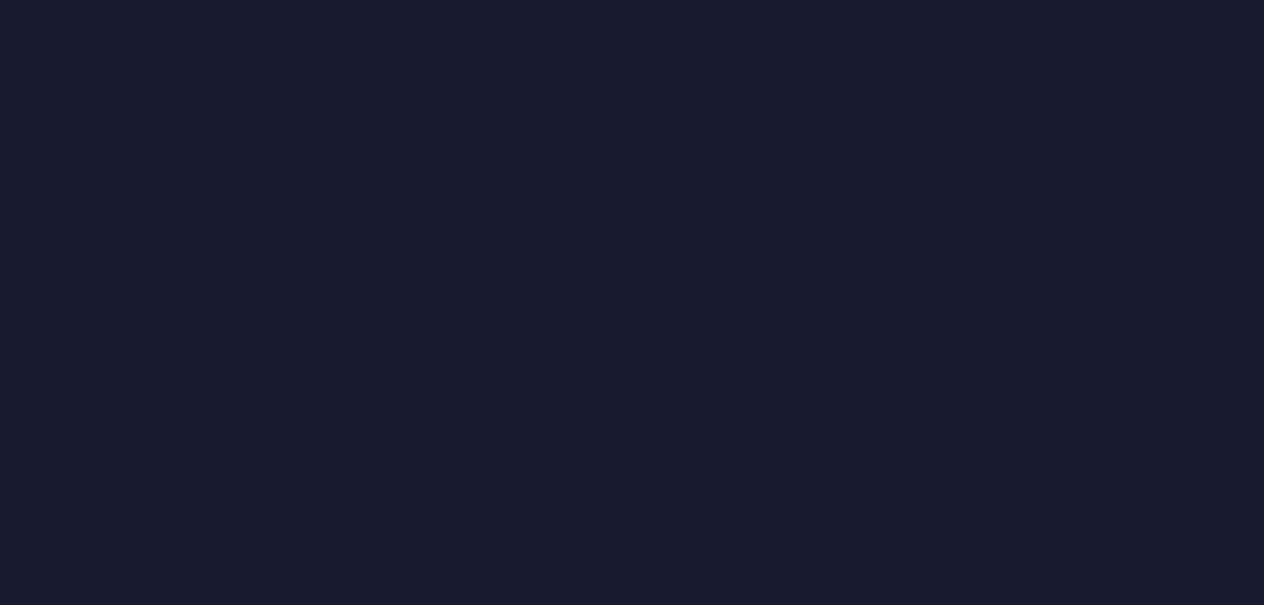 scroll, scrollTop: 0, scrollLeft: 0, axis: both 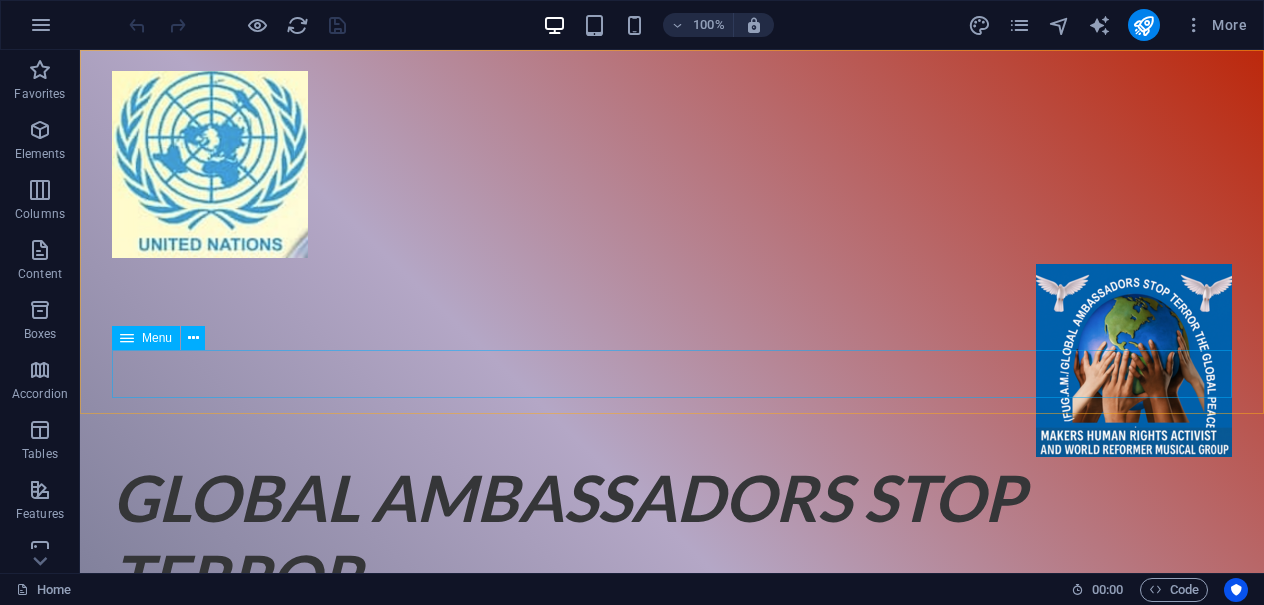 click on "Home About Us Service Projects Voluteers Legal Notice  Privacy Contact" at bounding box center (672, 650) 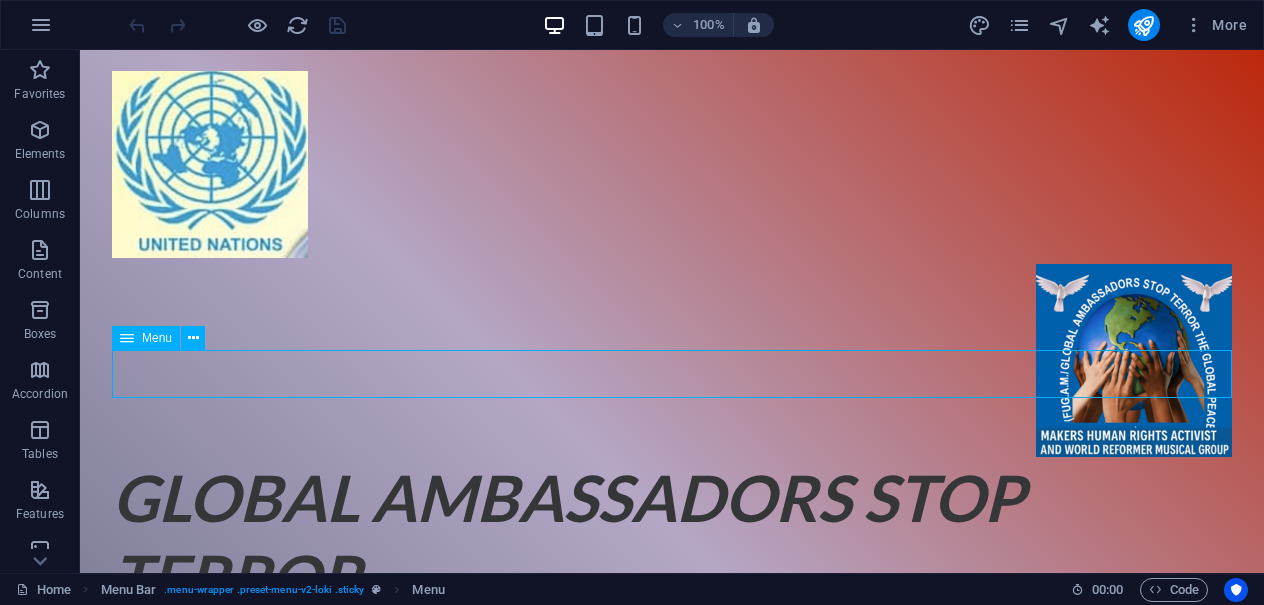 click on "Home About Us Service Projects Voluteers Legal Notice  Privacy Contact" at bounding box center [672, 650] 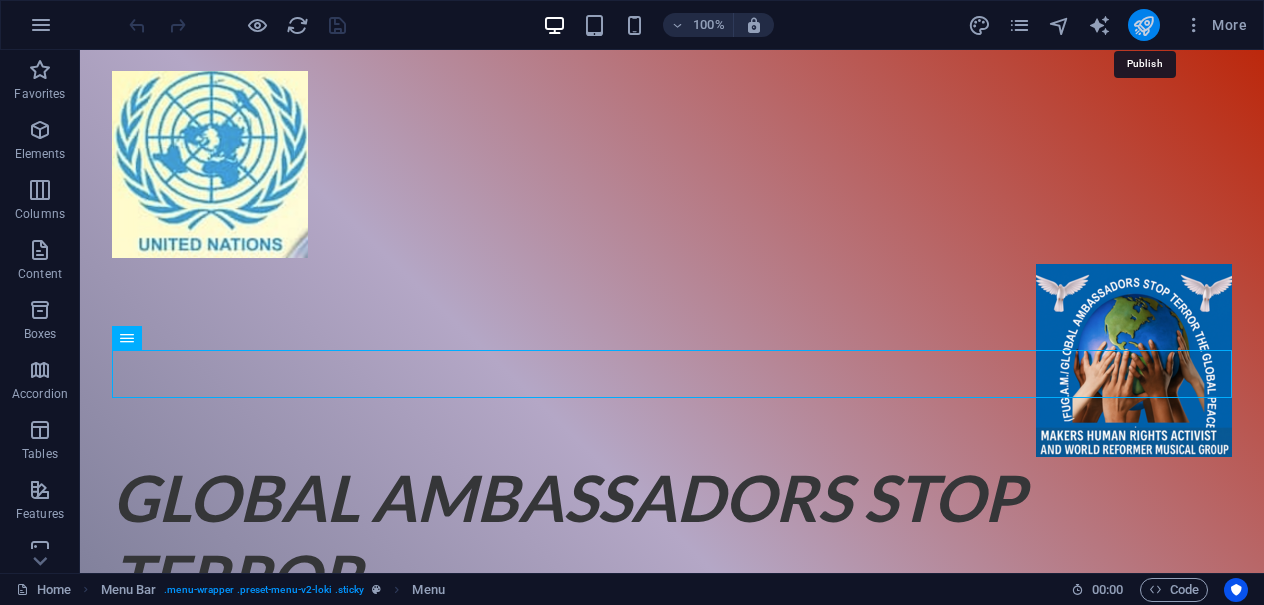 click at bounding box center (1143, 25) 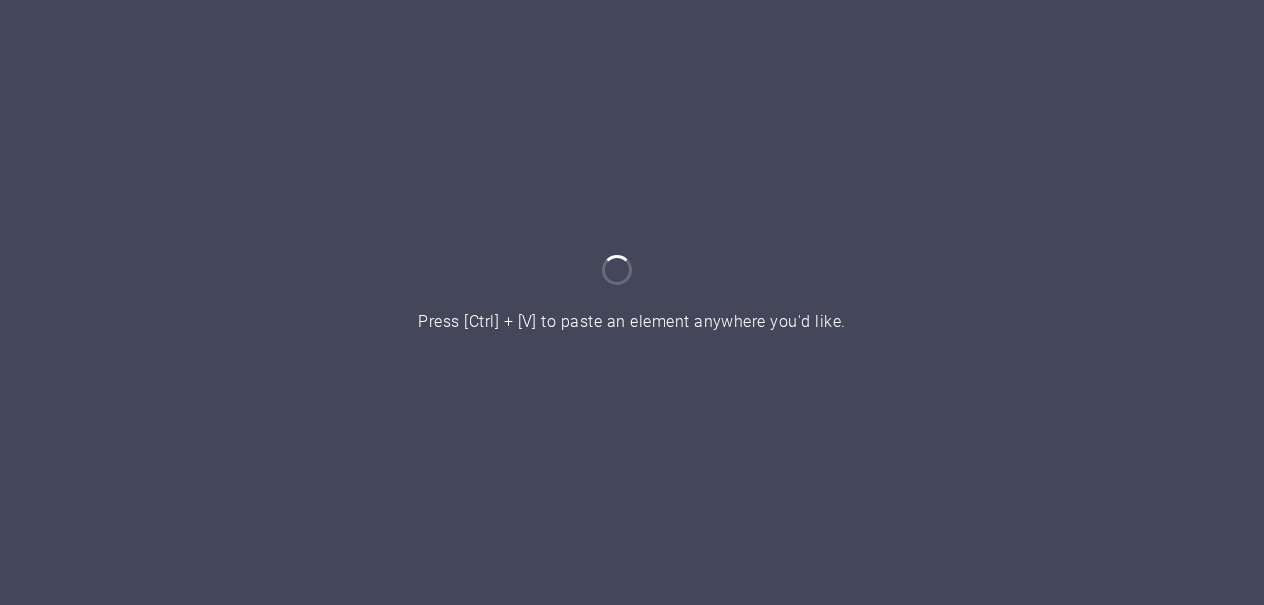 scroll, scrollTop: 0, scrollLeft: 0, axis: both 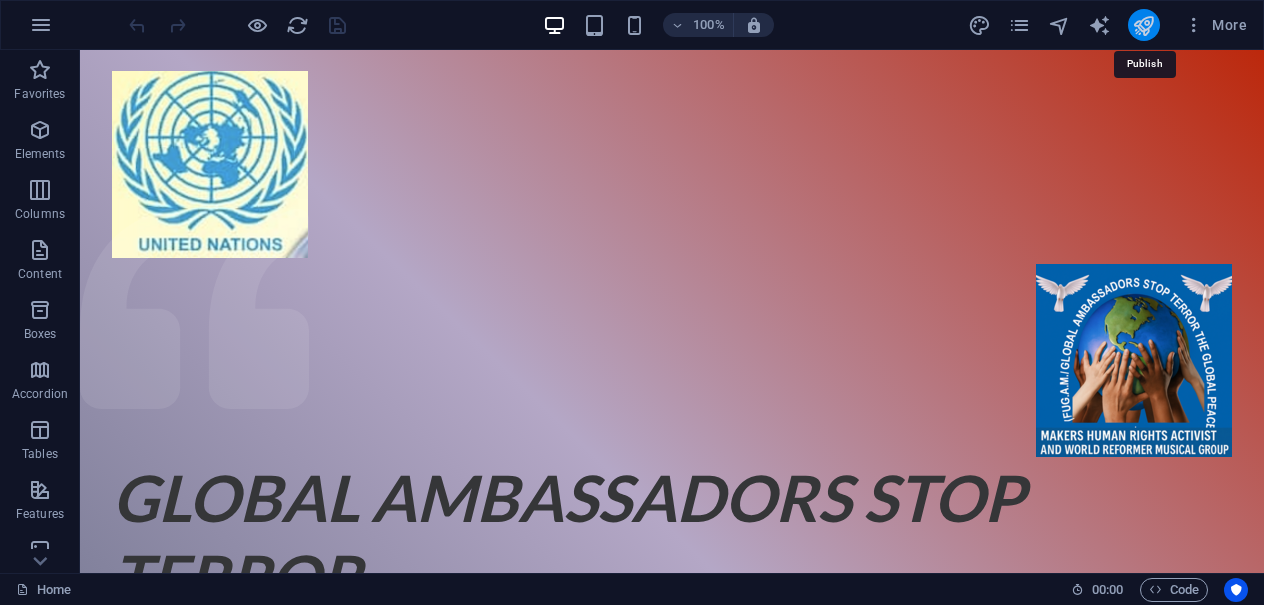 click at bounding box center (1143, 25) 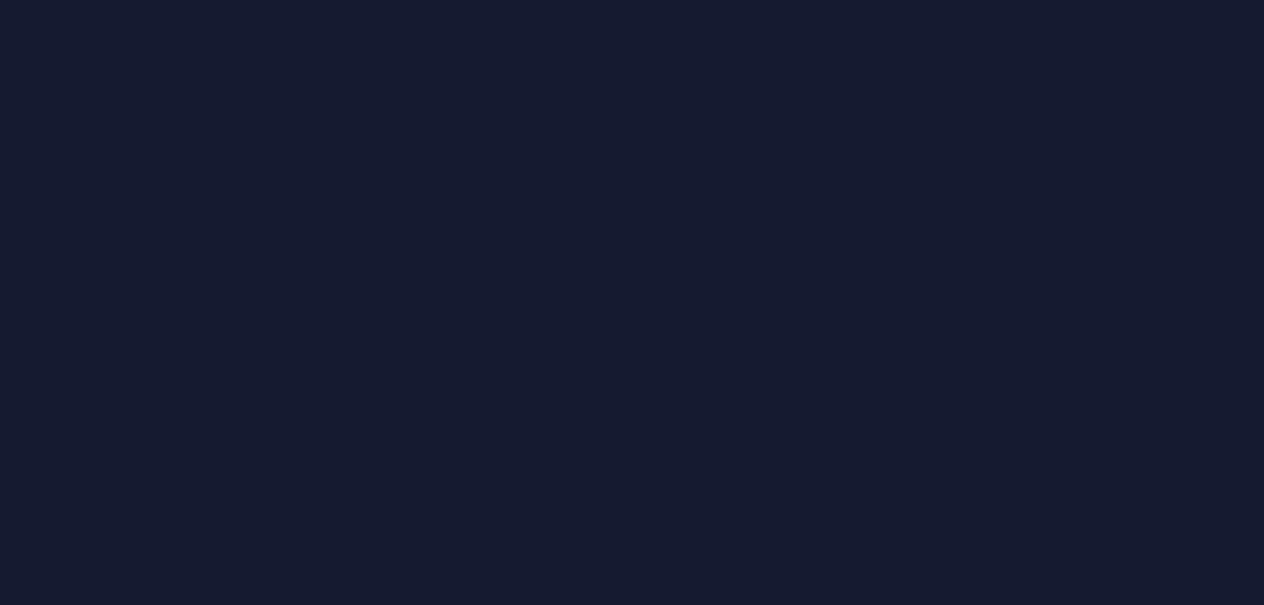 scroll, scrollTop: 0, scrollLeft: 0, axis: both 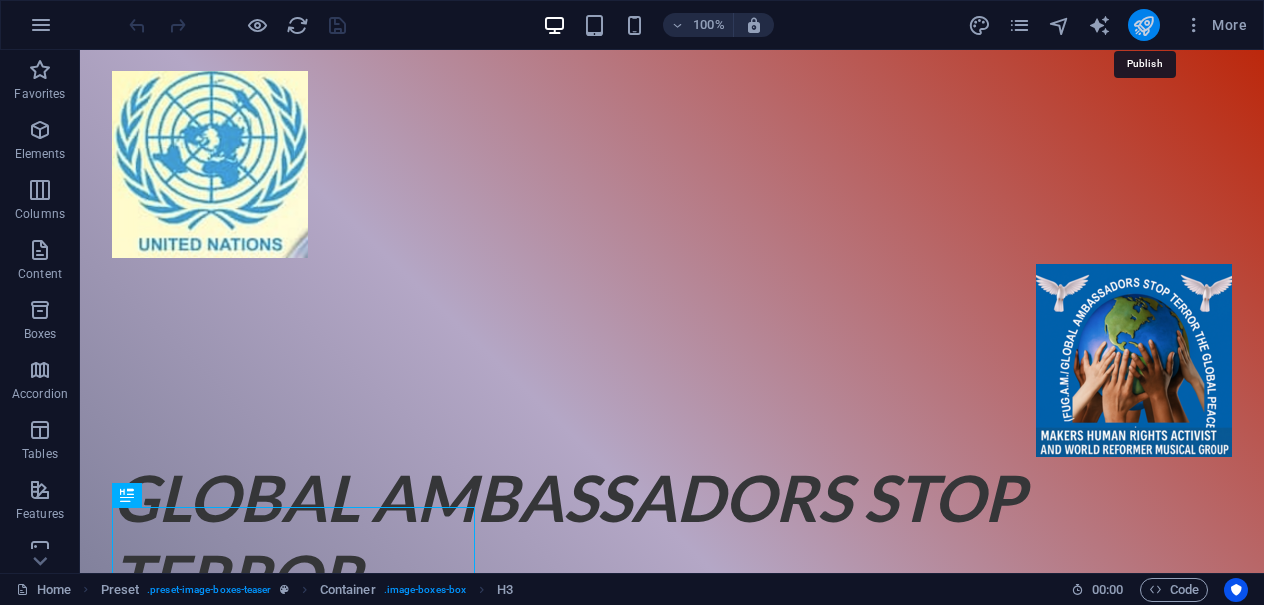click at bounding box center [1143, 25] 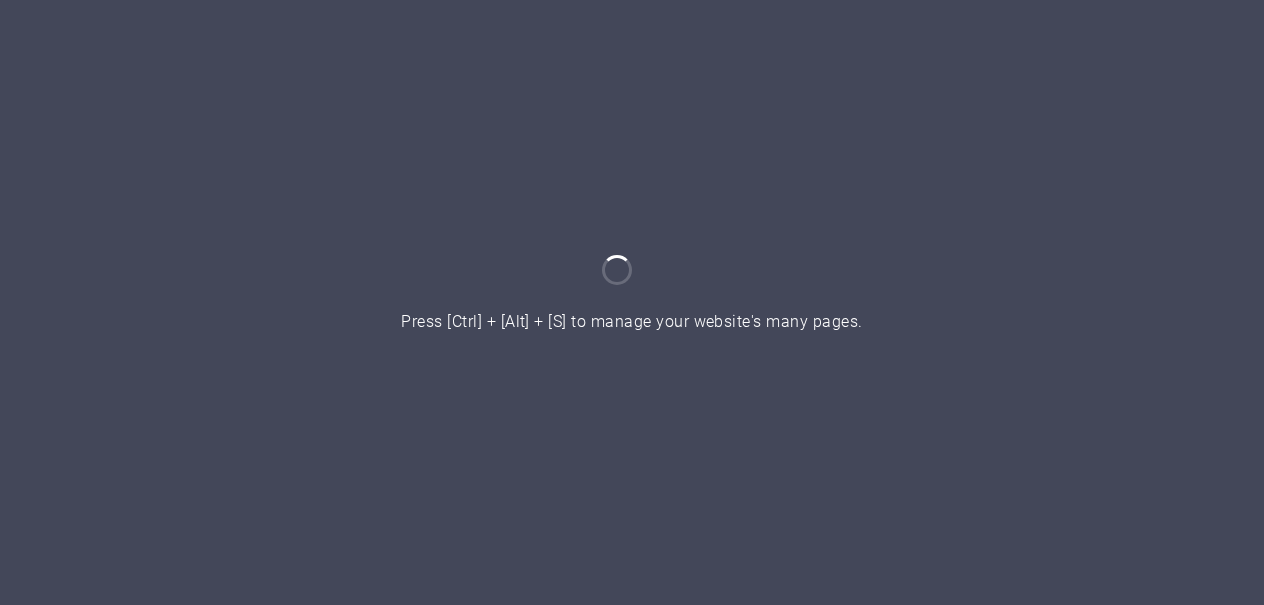 scroll, scrollTop: 0, scrollLeft: 0, axis: both 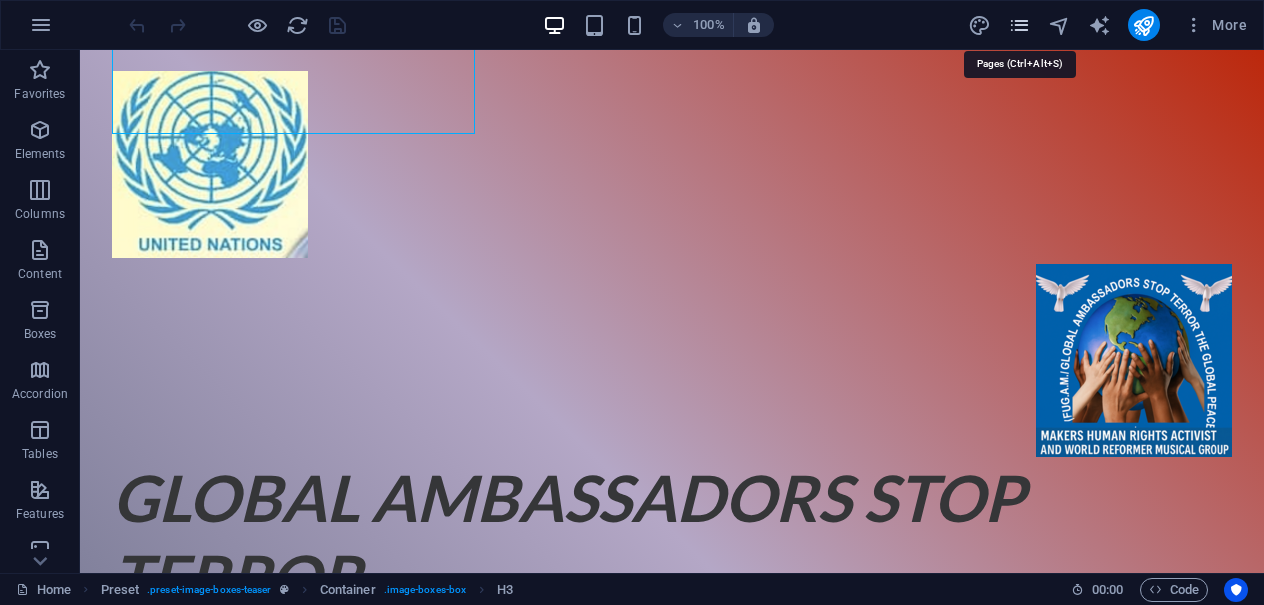 click at bounding box center (1019, 25) 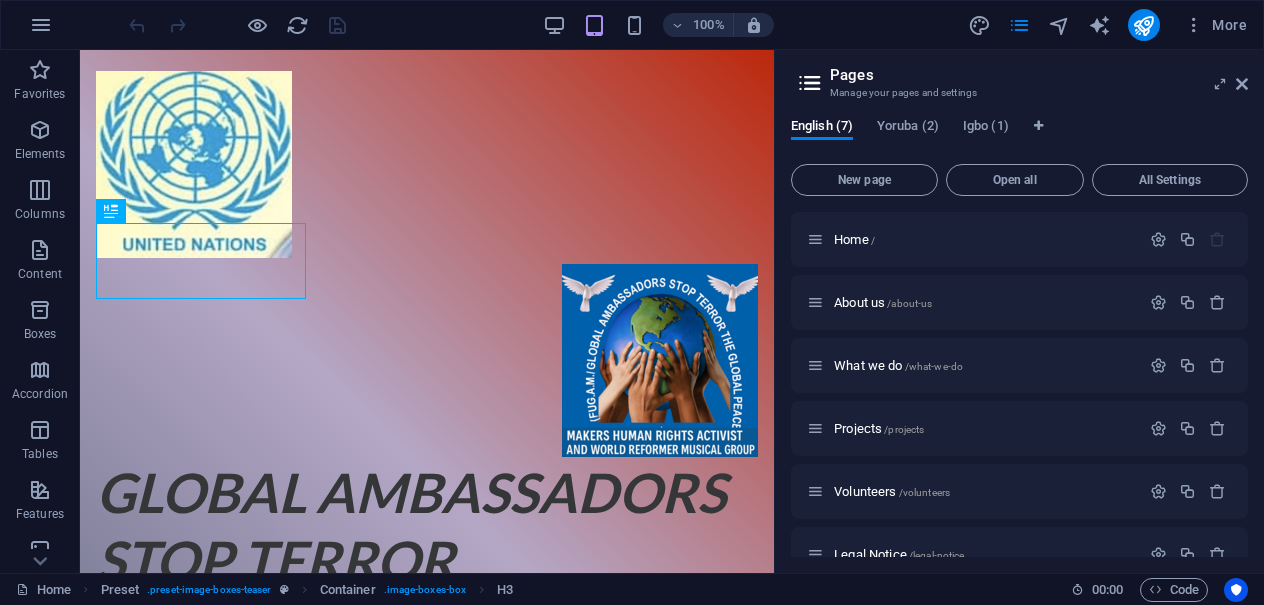 scroll, scrollTop: 0, scrollLeft: 0, axis: both 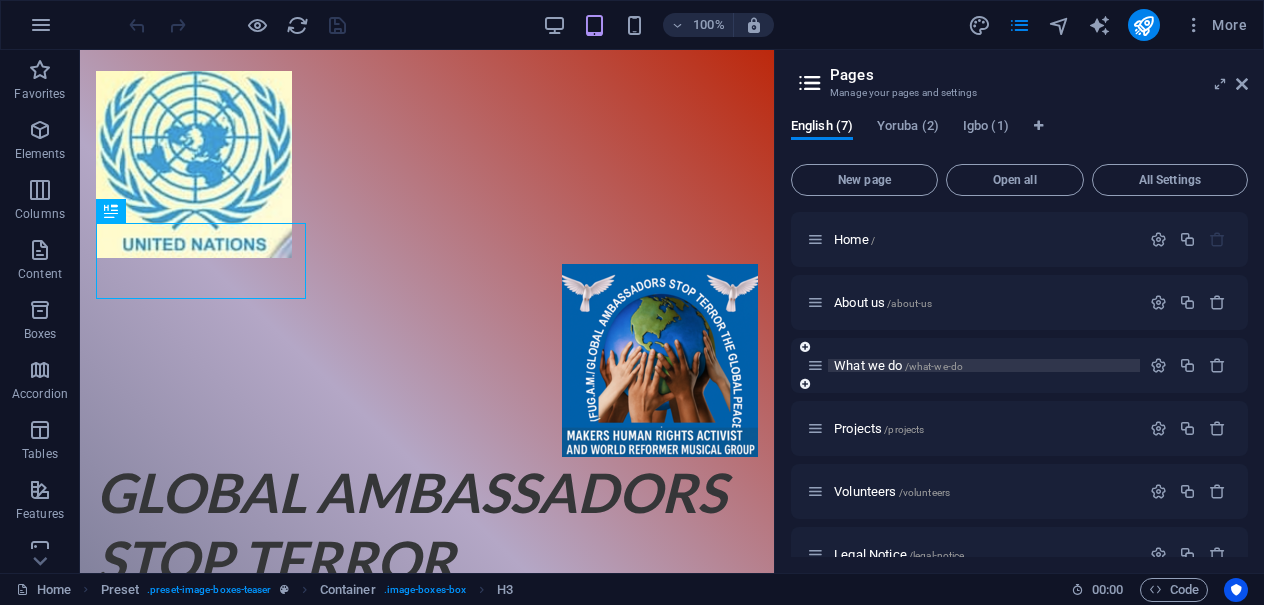 click on "What we do /what-we-do" at bounding box center [898, 365] 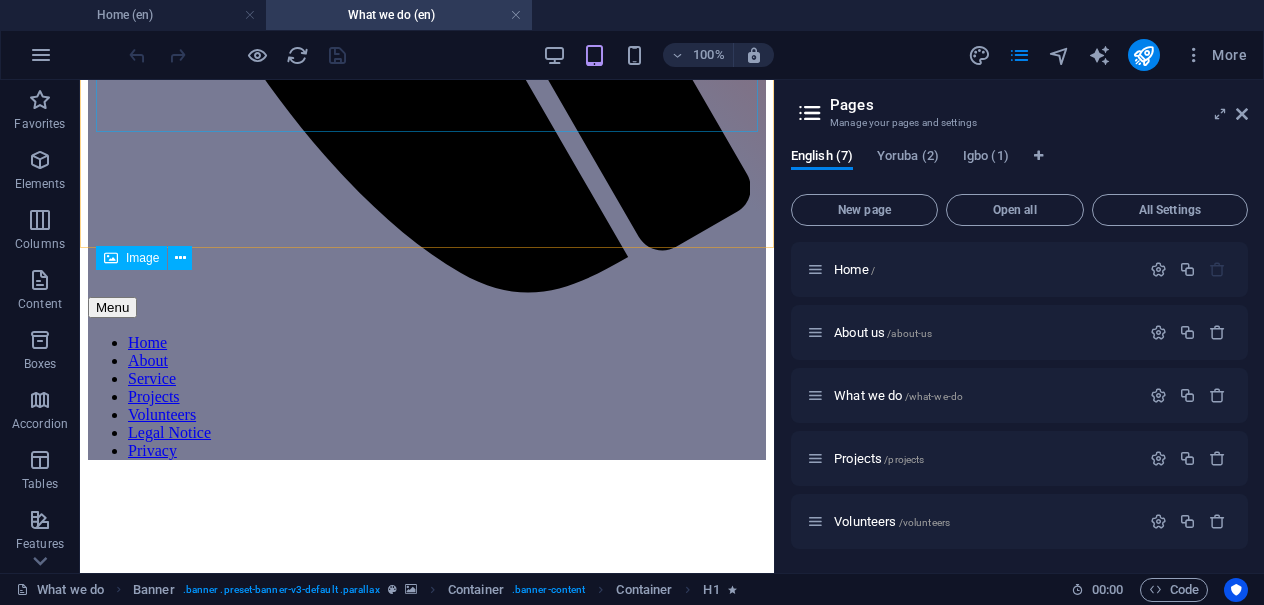 scroll, scrollTop: 1196, scrollLeft: 0, axis: vertical 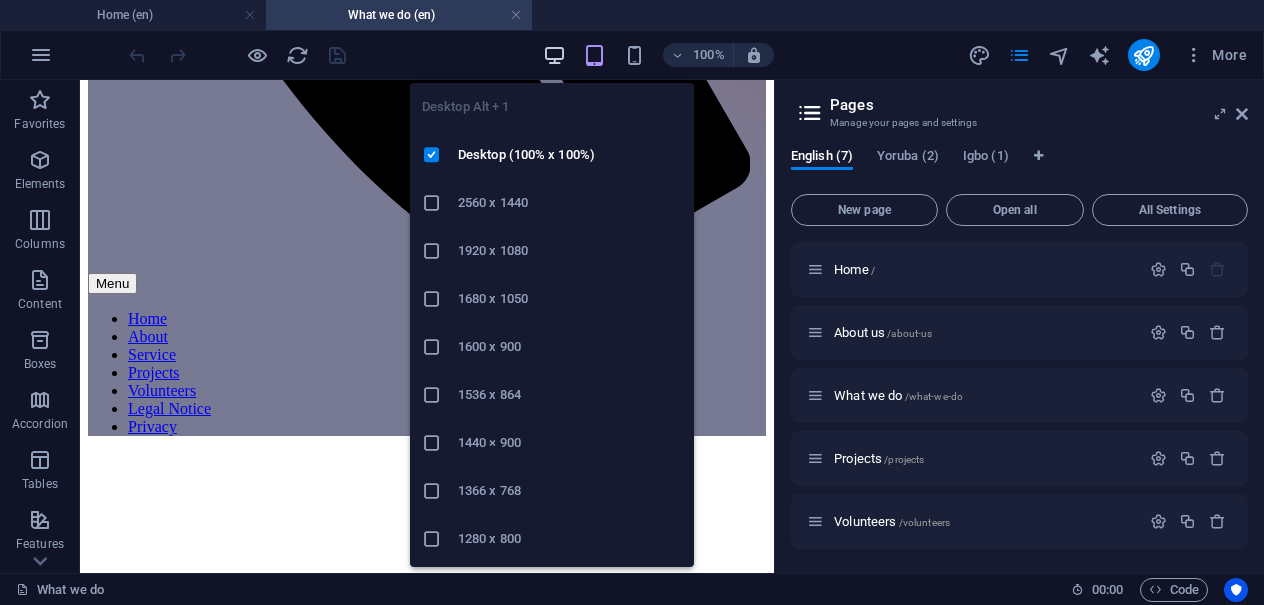 click at bounding box center (554, 55) 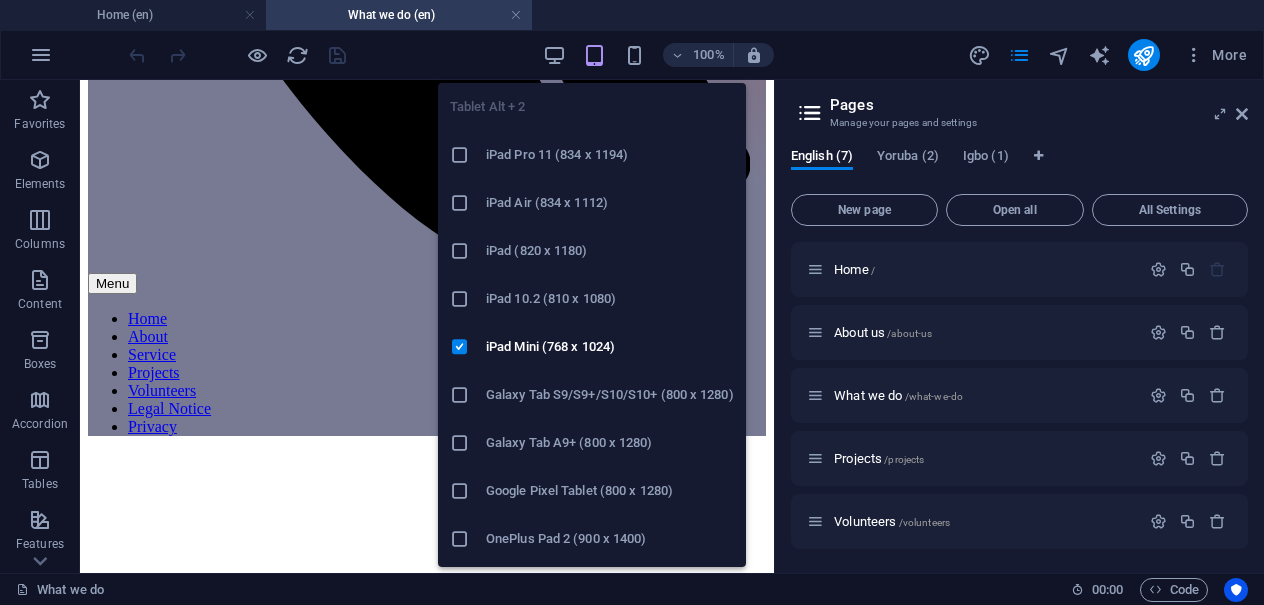 click at bounding box center (594, 55) 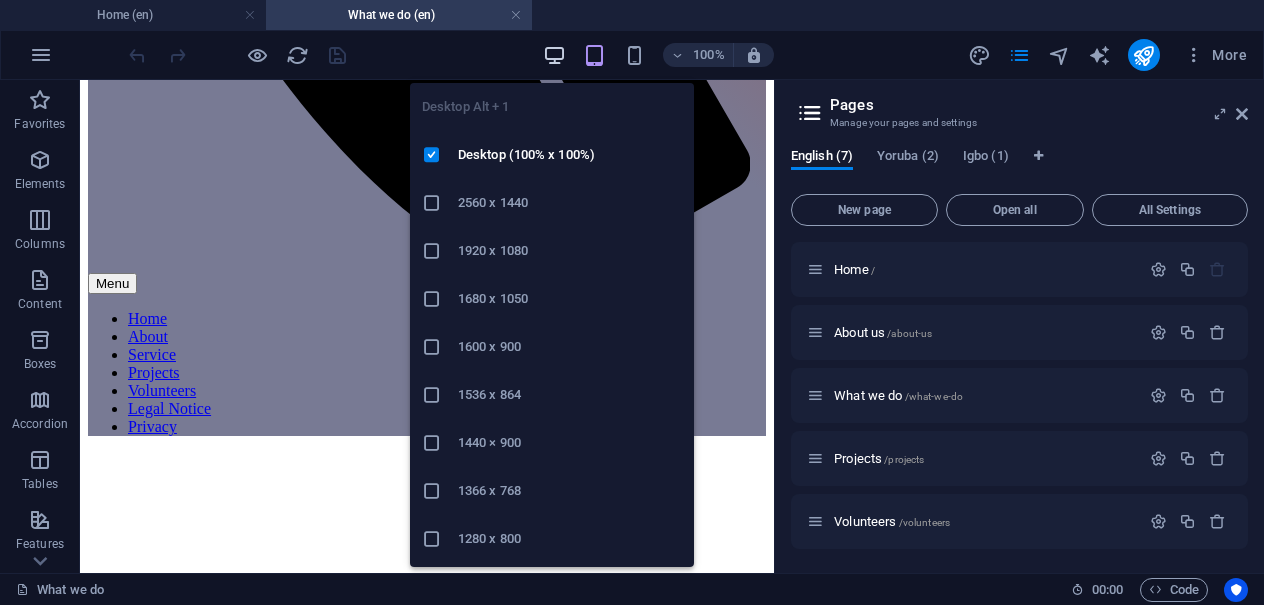 click at bounding box center [555, 55] 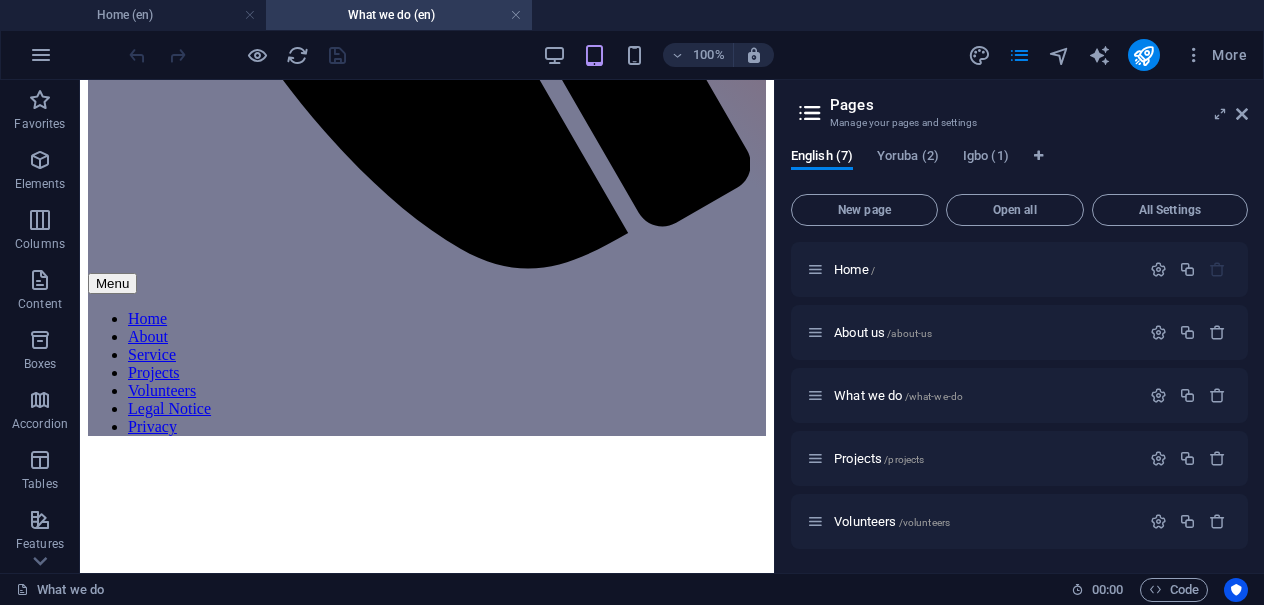 click at bounding box center (810, 113) 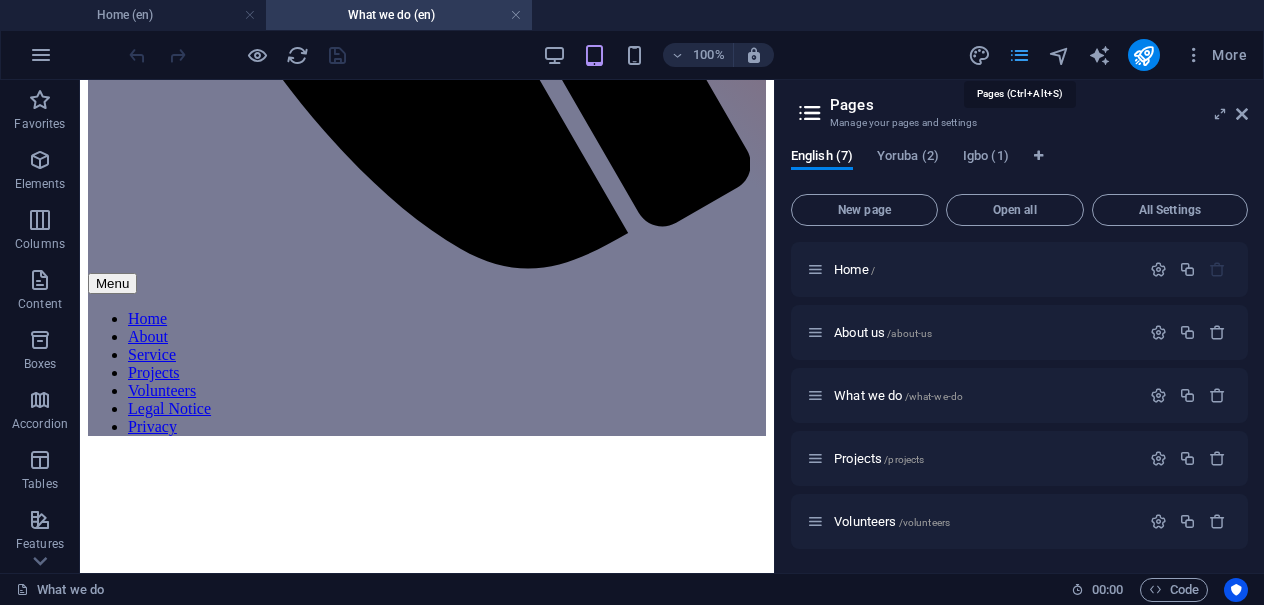 click at bounding box center [1019, 55] 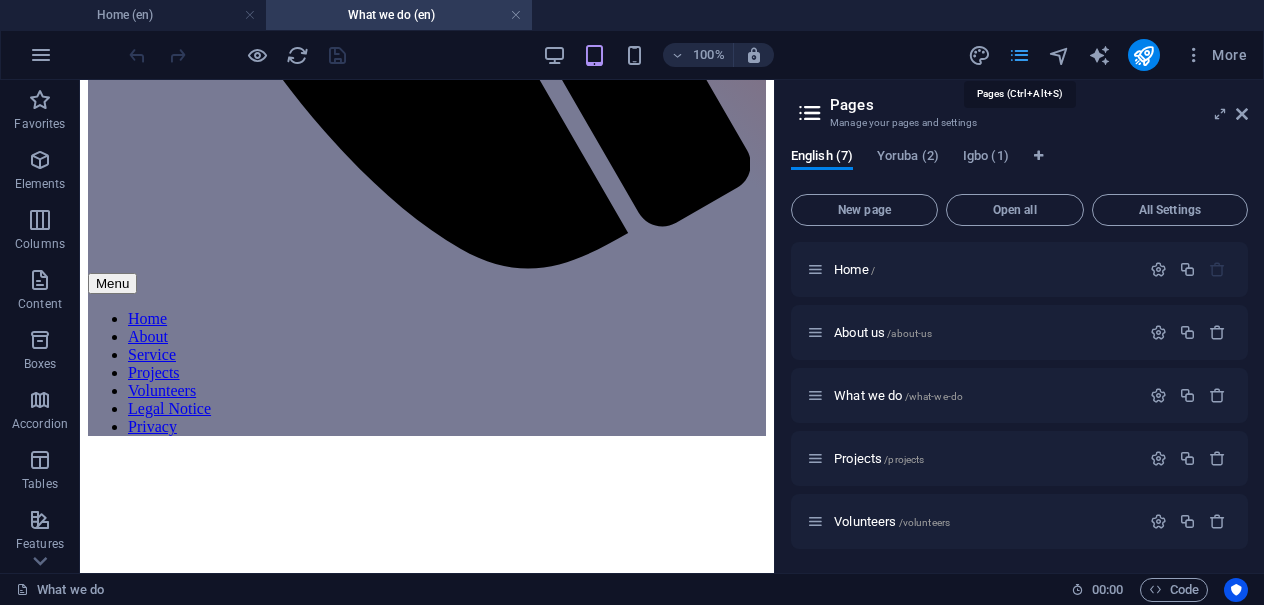 click at bounding box center [1019, 55] 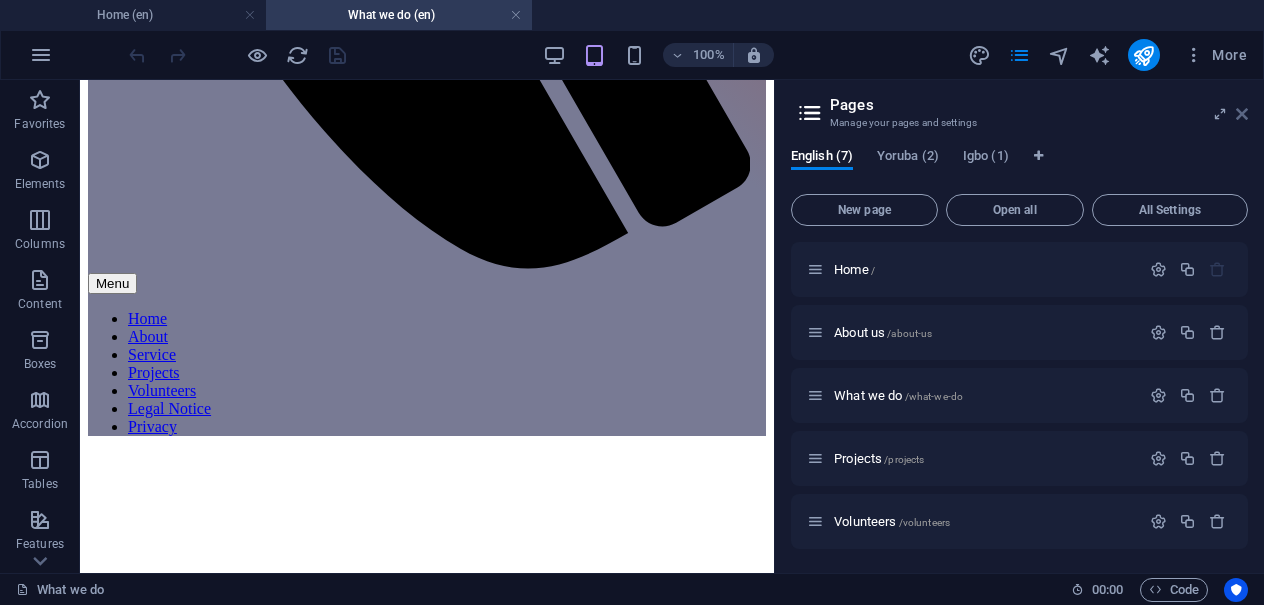 click at bounding box center (1242, 114) 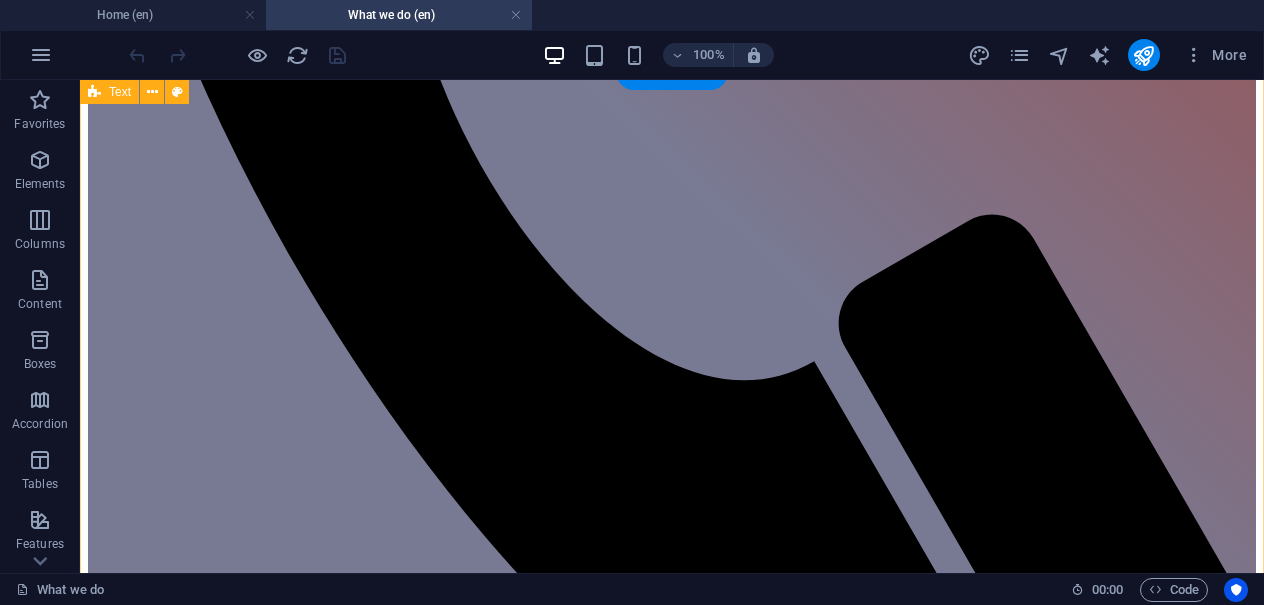scroll, scrollTop: 1307, scrollLeft: 0, axis: vertical 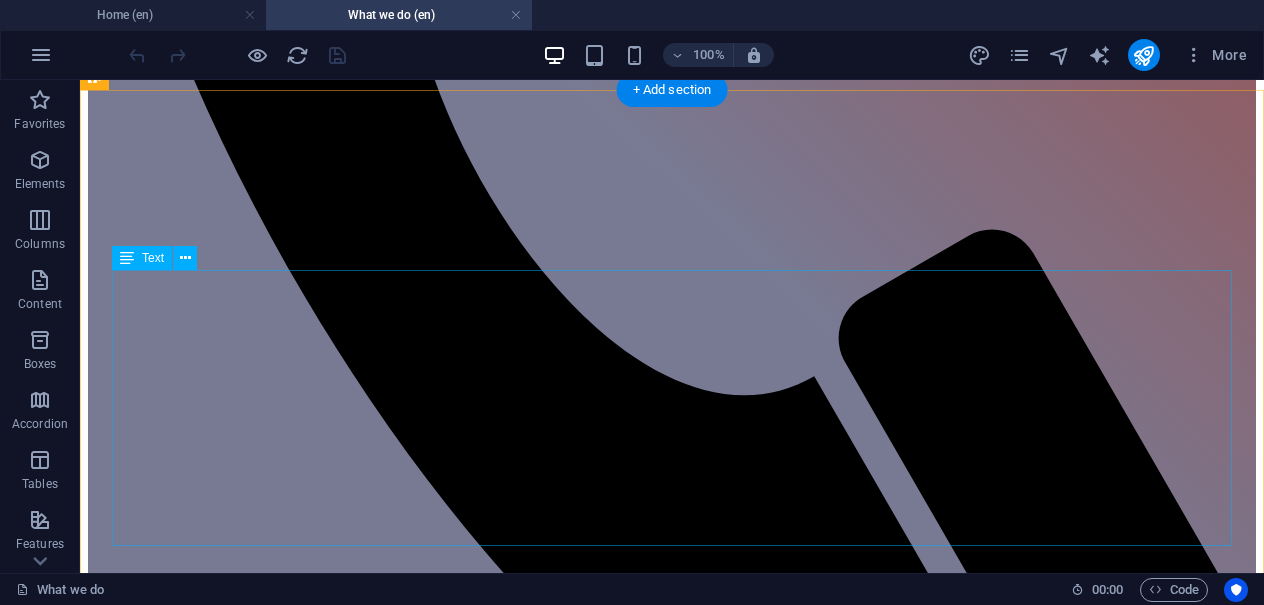 click on "The threats of war, nuclear escalation, and technological warfare are no longer distant possibilities, they are active dangers. With each ignored treaty and silent policy, the future of our planet grows more fragile. We believe music can awaken consciousness, cut through political noise, and mobilize change. This is more than art. This is resistance. This is survival. Join the Movement We invite allies, artists, leaders, and global citizens to join us in using art as a weapon for peace. Together, we can stop the final destruction of our world and protect the generations to come." at bounding box center [672, 2374] 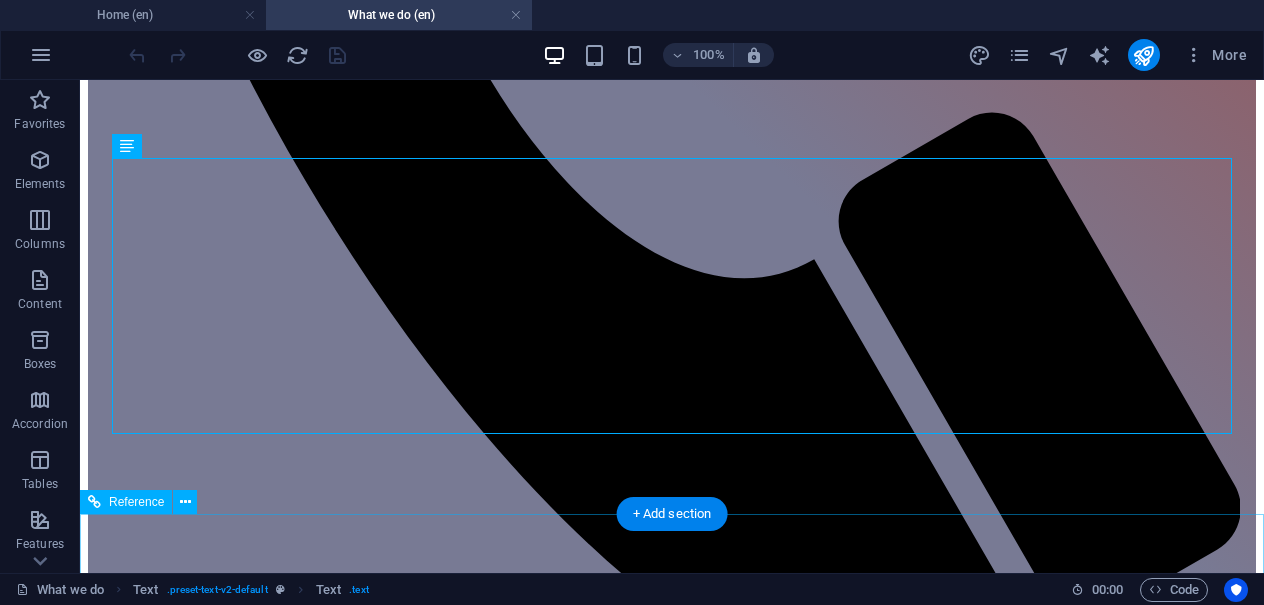 scroll, scrollTop: 1418, scrollLeft: 0, axis: vertical 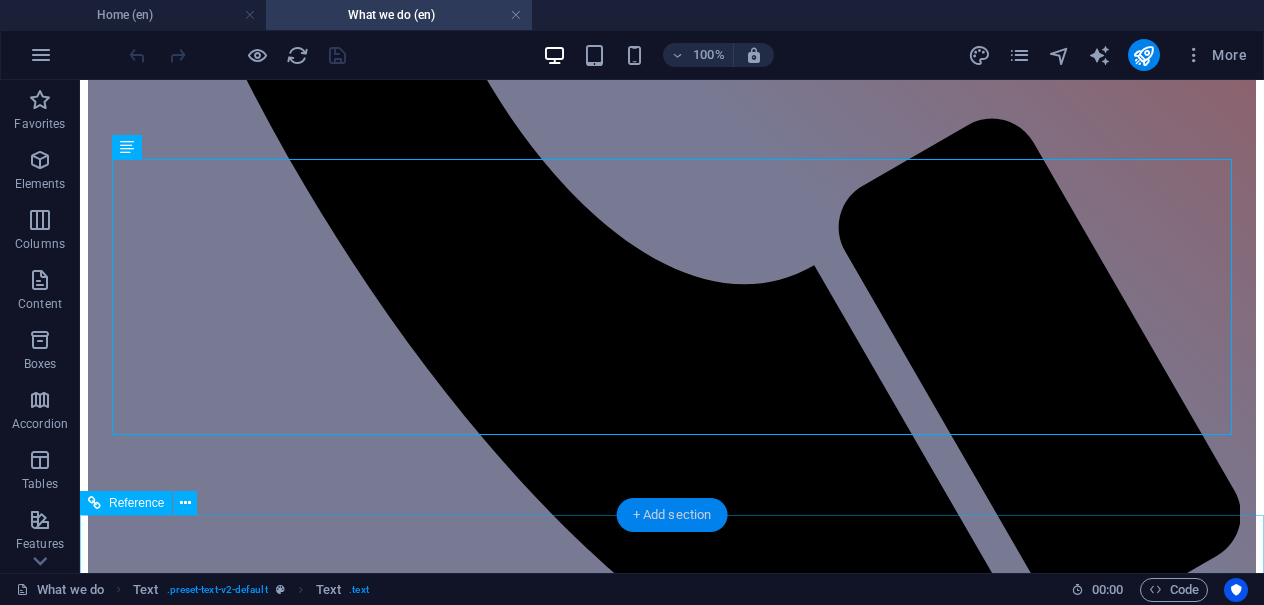 click on "+ Add section" at bounding box center (672, 515) 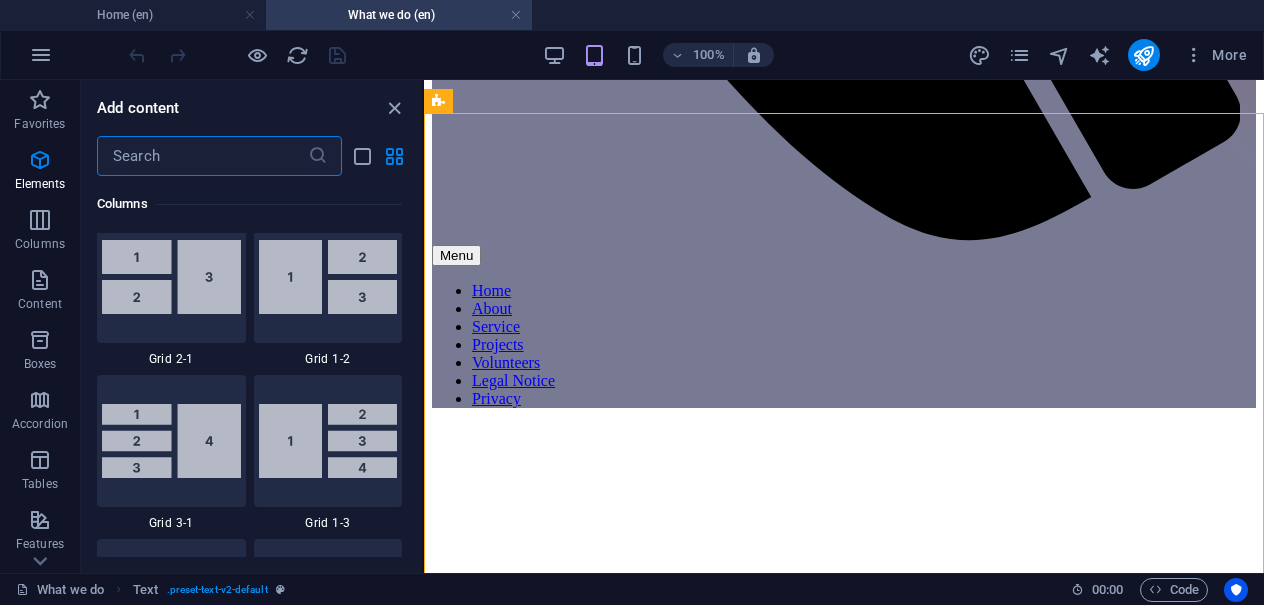 scroll, scrollTop: 3499, scrollLeft: 0, axis: vertical 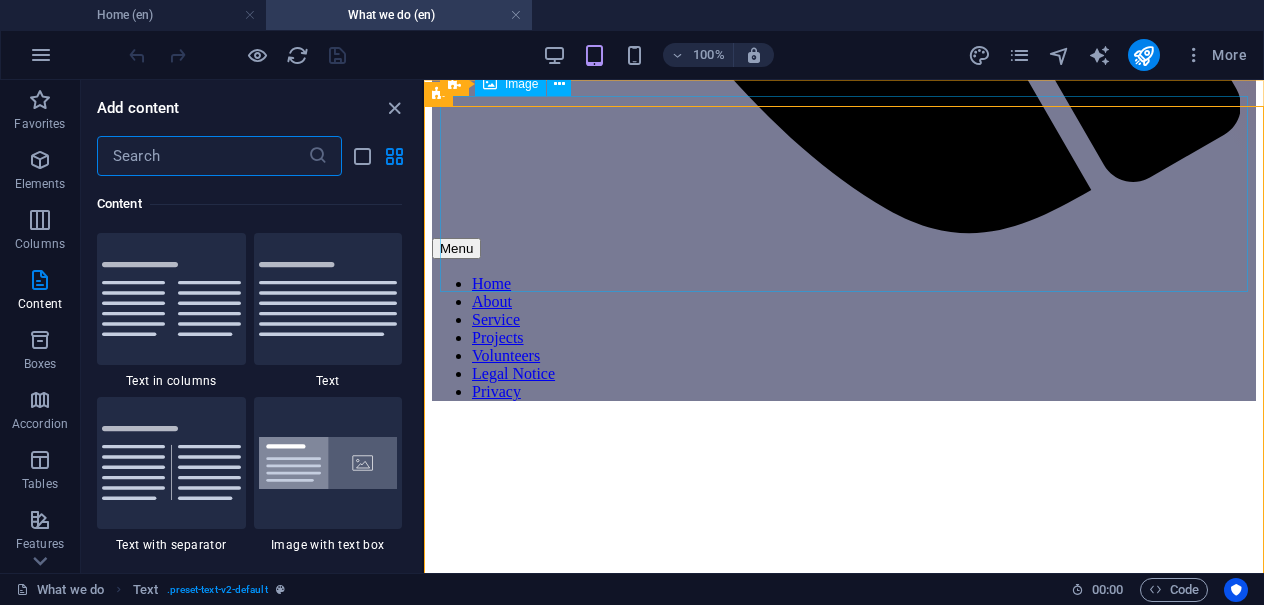 click at bounding box center (202, 156) 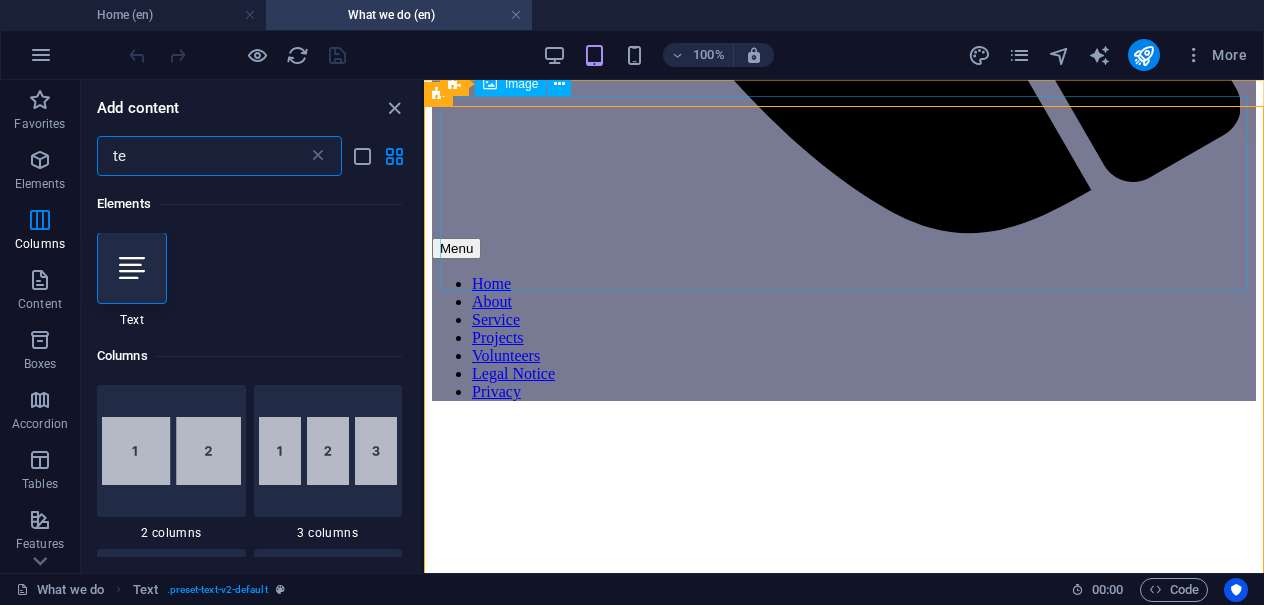 scroll, scrollTop: 0, scrollLeft: 0, axis: both 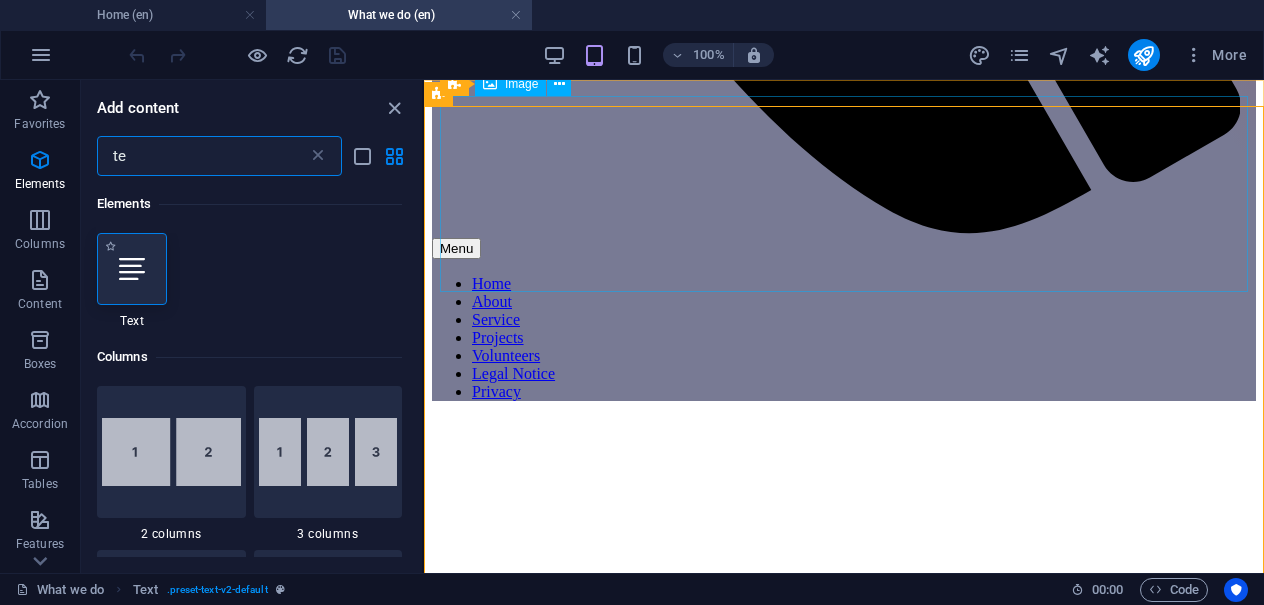 type on "te" 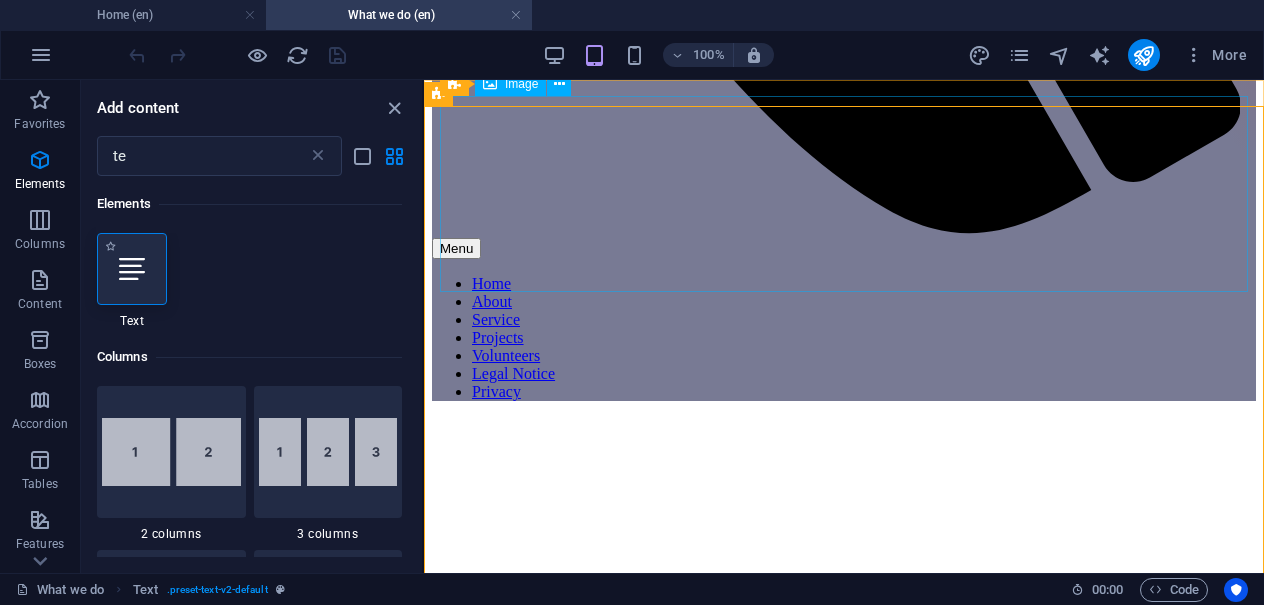 click at bounding box center [132, 269] 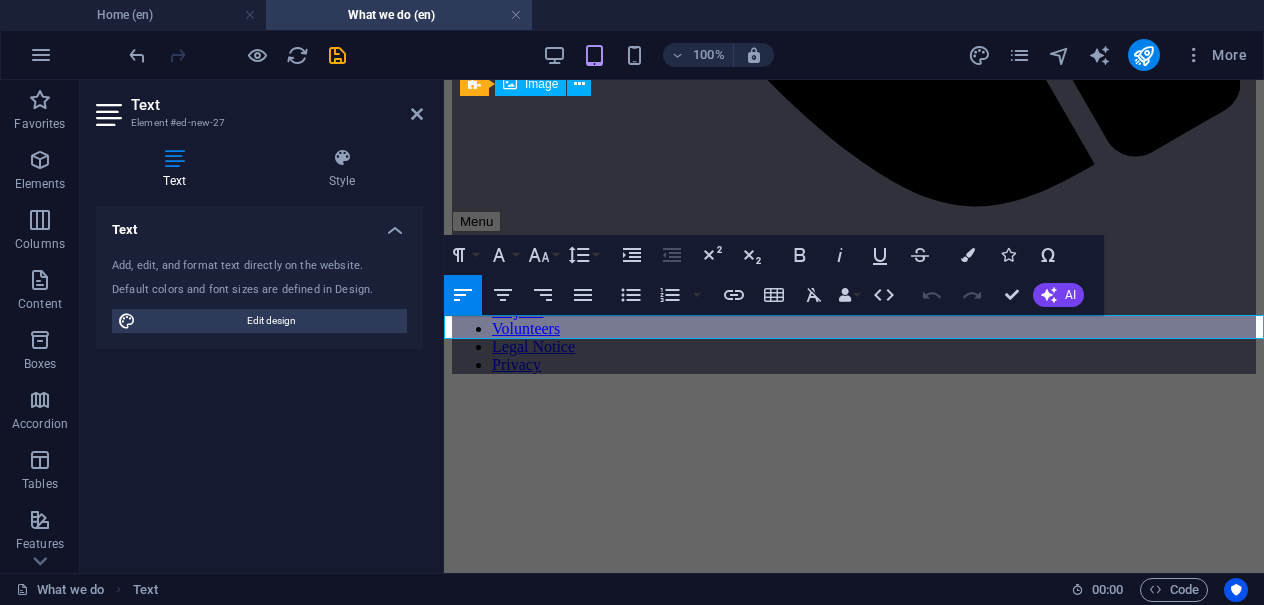scroll, scrollTop: 1733, scrollLeft: 0, axis: vertical 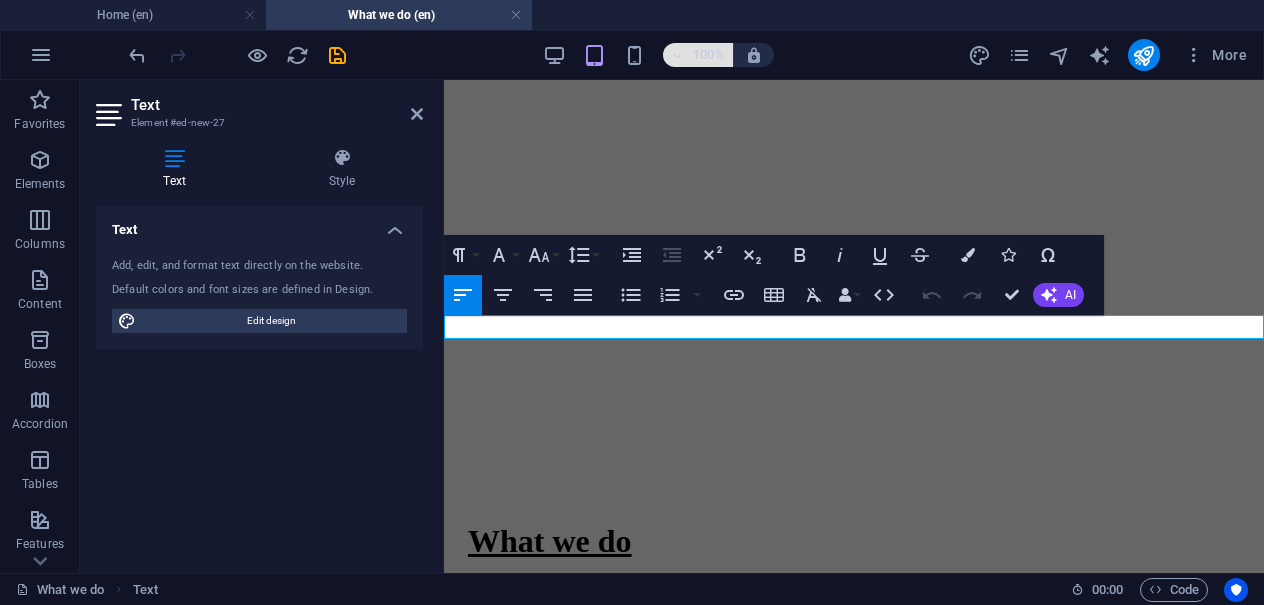 click at bounding box center [678, 55] 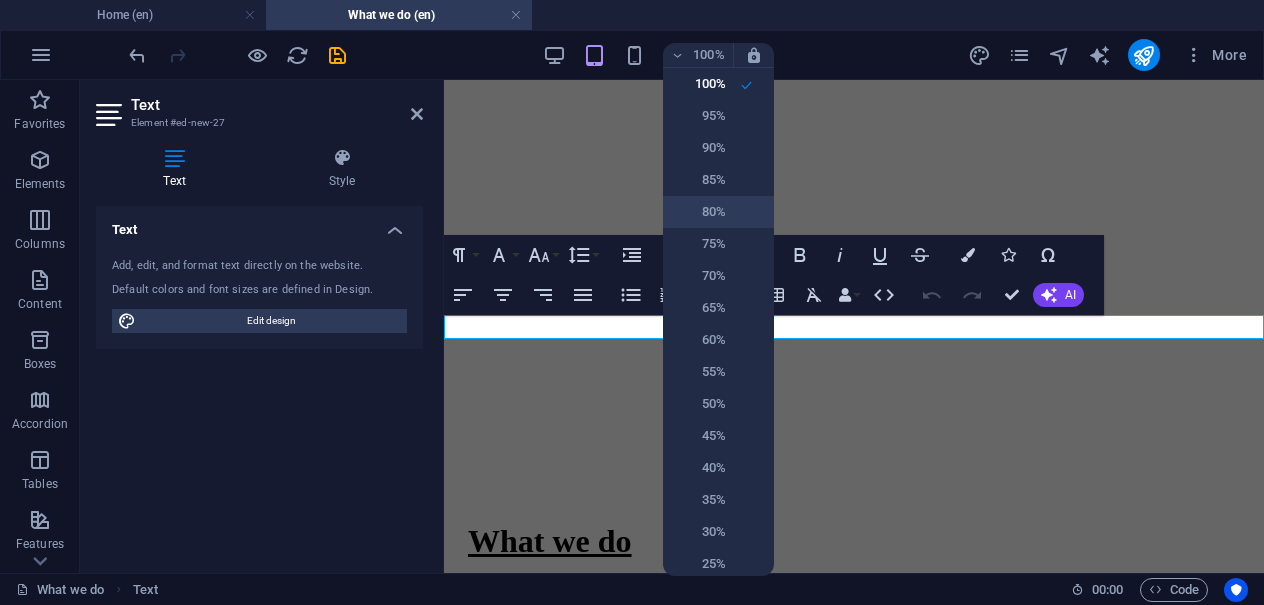 click on "80%" at bounding box center [700, 212] 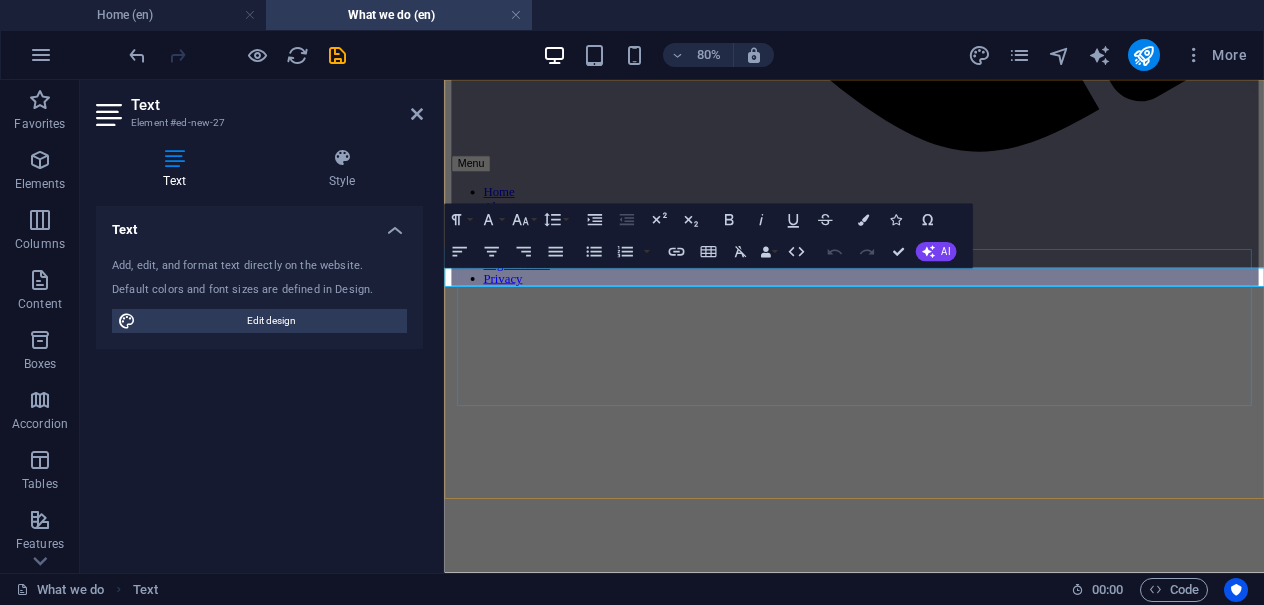 click at bounding box center [956, -1327] 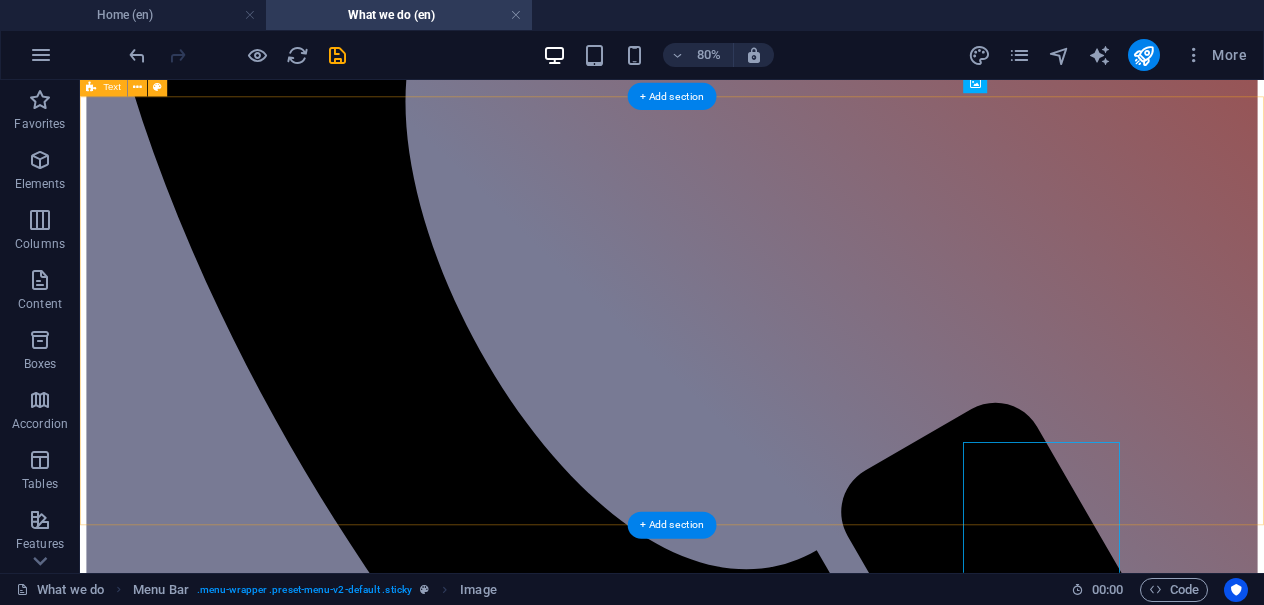 scroll, scrollTop: 1285, scrollLeft: 0, axis: vertical 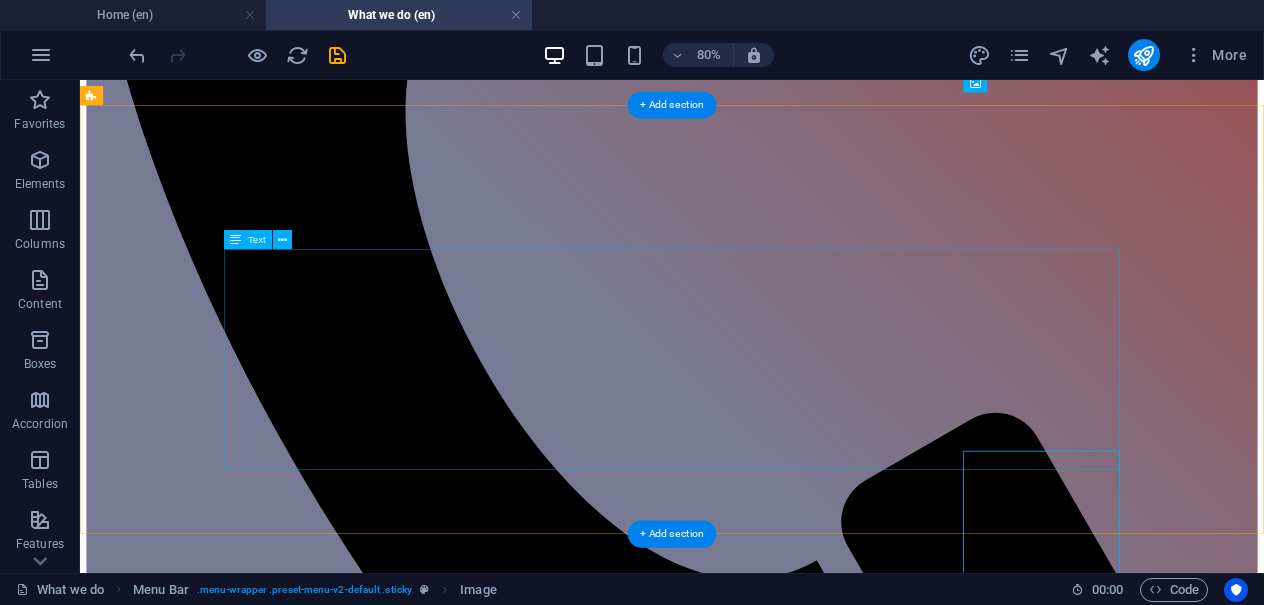 click on "The threats of war, nuclear escalation, and technological warfare are no longer distant possibilities, they are active dangers. With each ignored treaty and silent policy, the future of our planet grows more fragile. We believe music can awaken consciousness, cut through political noise, and mobilize change. This is more than art. This is resistance. This is survival. Join the Movement We invite allies, artists, leaders, and global citizens to join us in using art as a weapon for peace. Together, we can stop the final destruction of our world and protect the generations to come." at bounding box center [820, 2833] 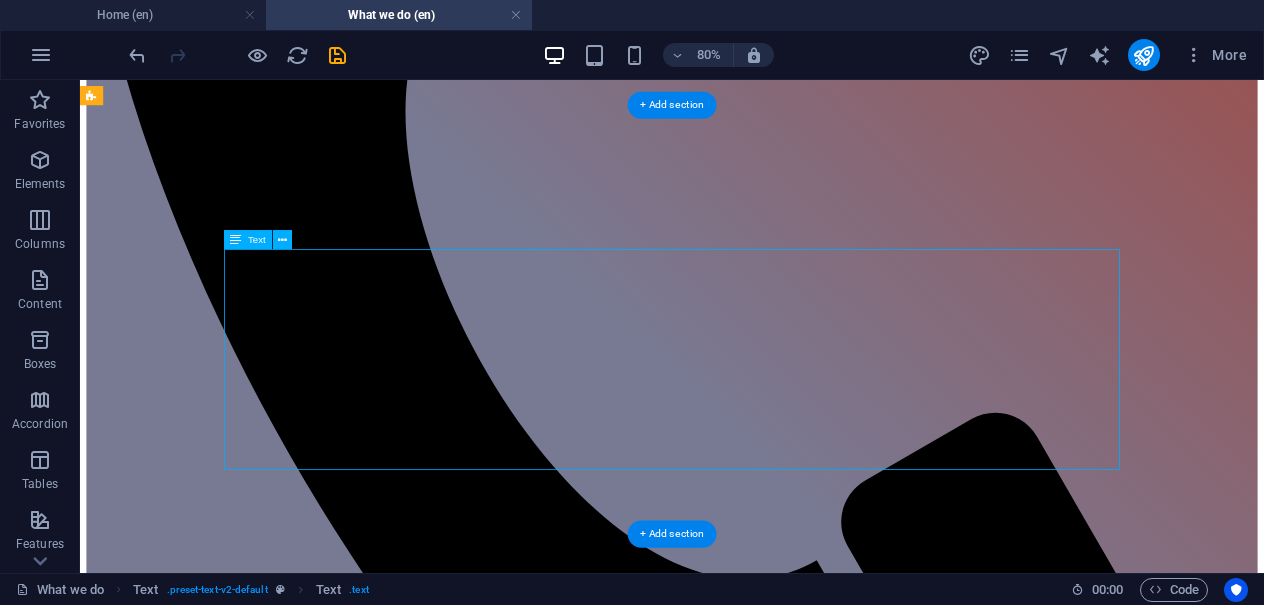 click on "The threats of war, nuclear escalation, and technological warfare are no longer distant possibilities, they are active dangers. With each ignored treaty and silent policy, the future of our planet grows more fragile. We believe music can awaken consciousness, cut through political noise, and mobilize change. This is more than art. This is resistance. This is survival. Join the Movement We invite allies, artists, leaders, and global citizens to join us in using art as a weapon for peace. Together, we can stop the final destruction of our world and protect the generations to come." at bounding box center (820, 2833) 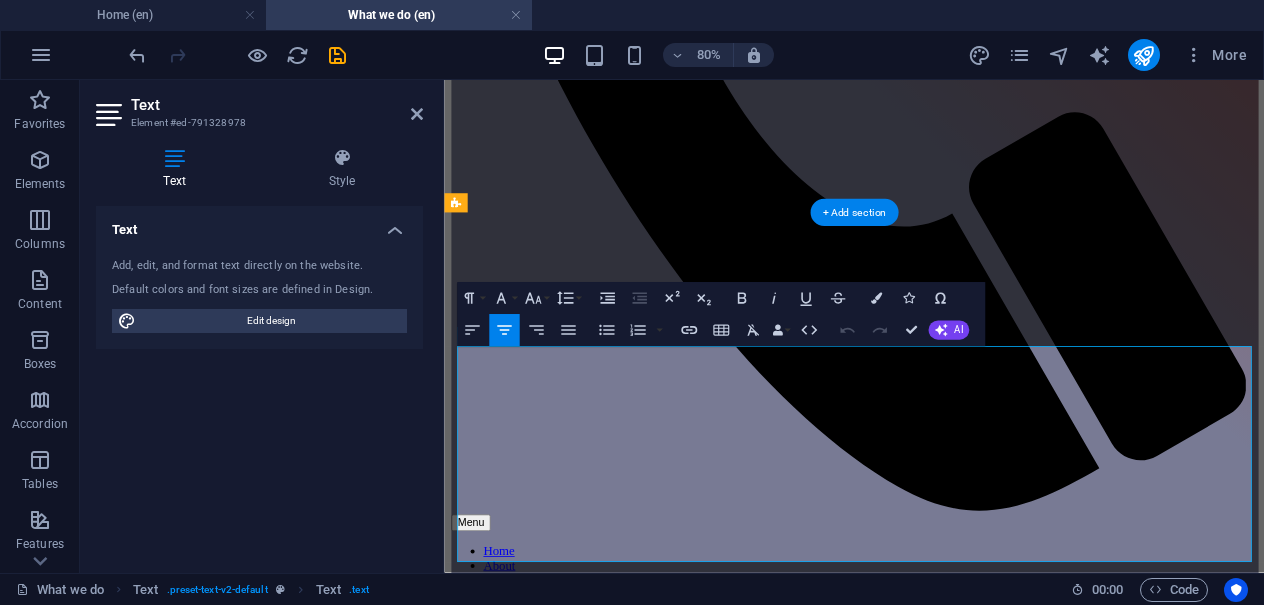 click on "global ambassedors stop terror" at bounding box center [956, -740] 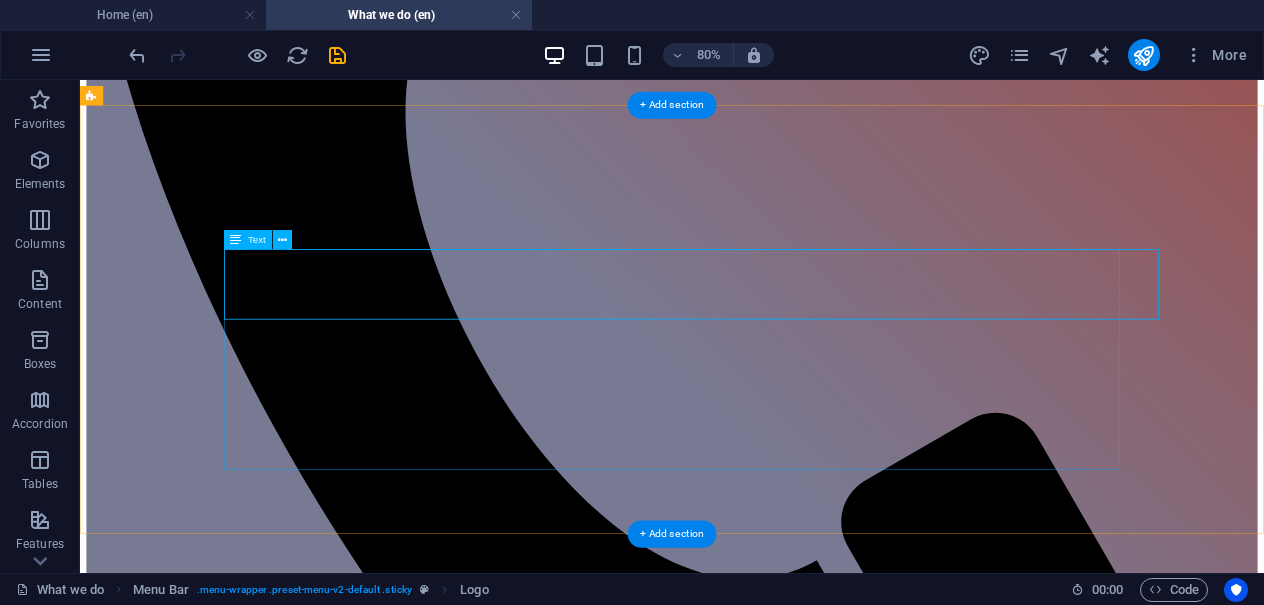 click on "The threats of war, nuclear escalation, and technological warfare are no longer distant possibilities, they are active dangers. With each ignored treaty and silent policy, the future of our planet grows more fragile. We believe music can awaken consciousness, cut through political noise, and mobilize change. This is more than art. This is resistance. This is survival. Join the Movement We invite allies, artists, leaders, and global citizens to join us in using art as a weapon for peace. Together, we can stop the final destruction of our world and protect the generations to come." at bounding box center (820, 2833) 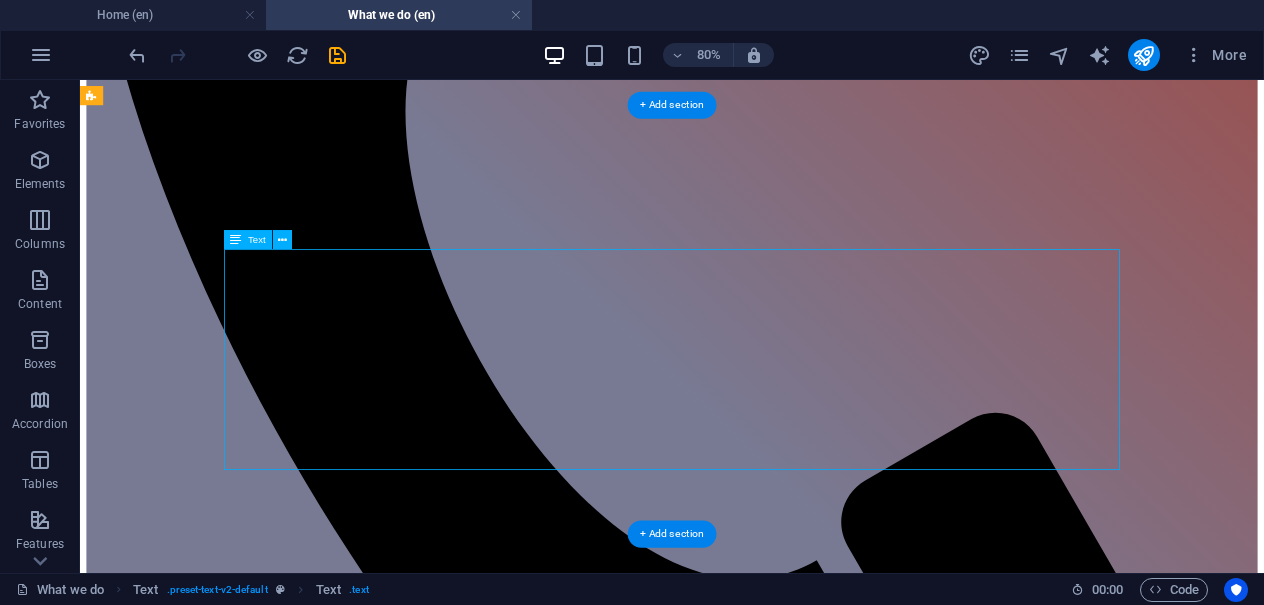 click on "The threats of war, nuclear escalation, and technological warfare are no longer distant possibilities, they are active dangers. With each ignored treaty and silent policy, the future of our planet grows more fragile. We believe music can awaken consciousness, cut through political noise, and mobilize change. This is more than art. This is resistance. This is survival. Join the Movement We invite allies, artists, leaders, and global citizens to join us in using art as a weapon for peace. Together, we can stop the final destruction of our world and protect the generations to come." at bounding box center [820, 2833] 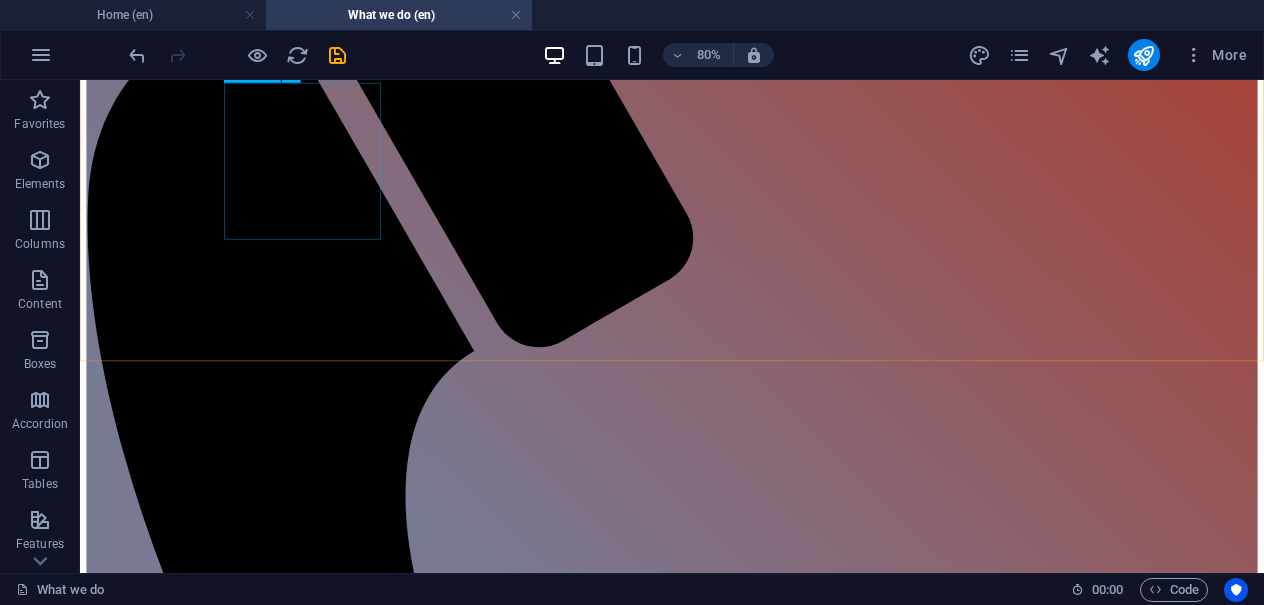 scroll, scrollTop: 881, scrollLeft: 0, axis: vertical 